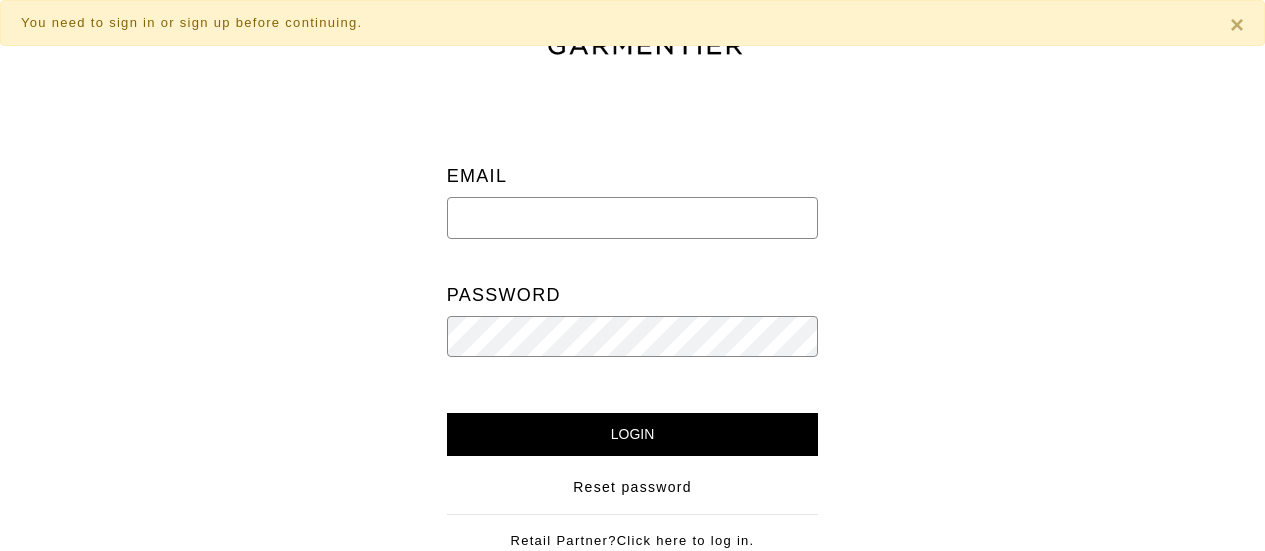 scroll, scrollTop: 0, scrollLeft: 0, axis: both 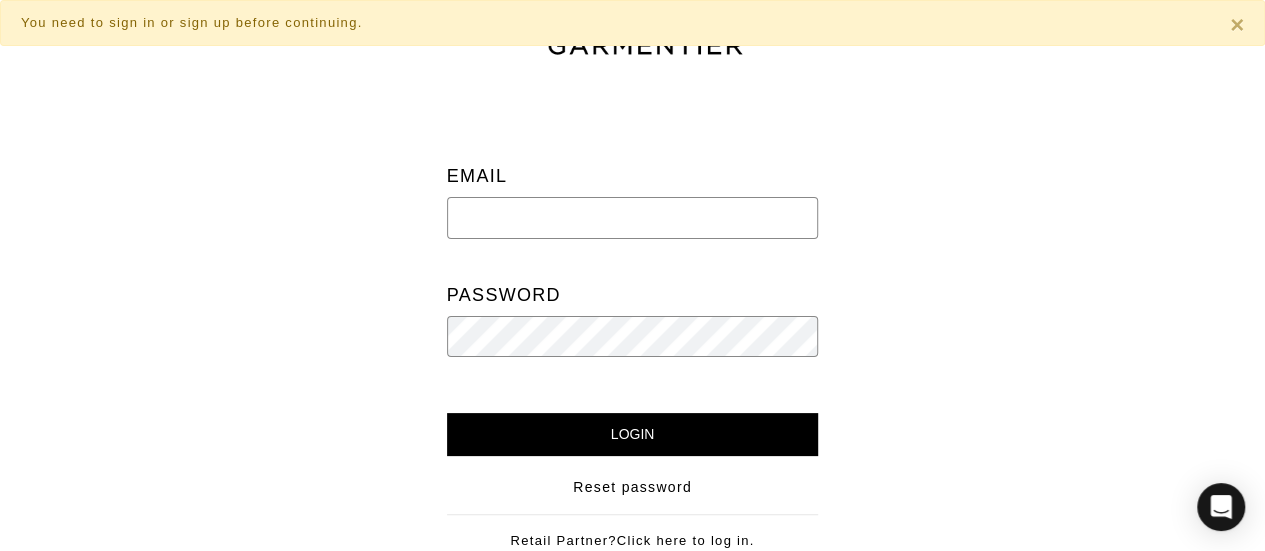 click at bounding box center (633, 218) 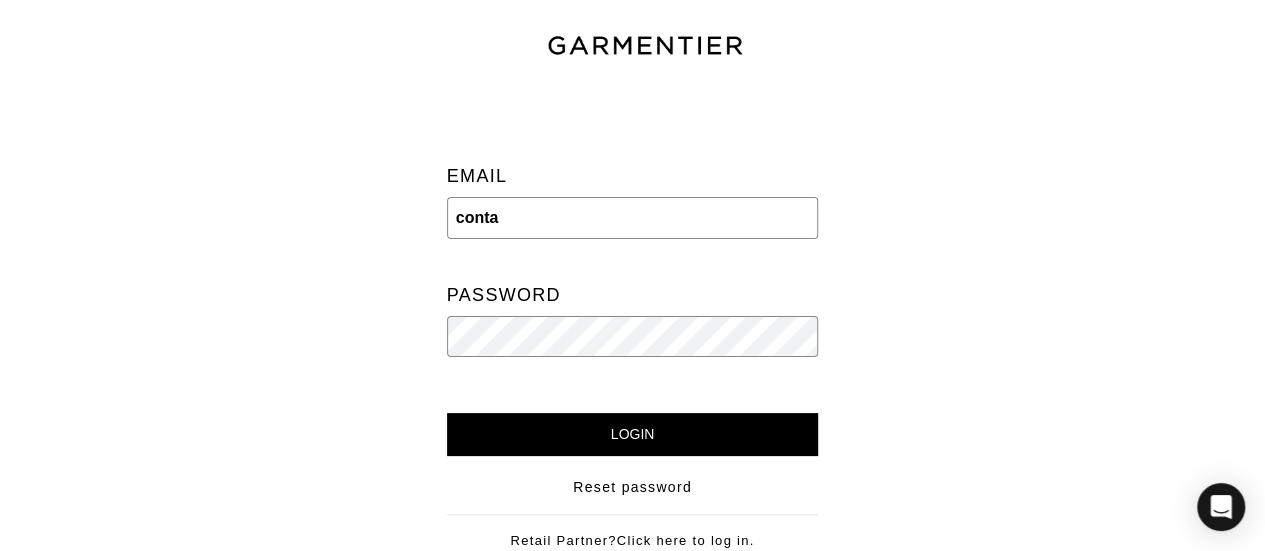 type on "contact@[EXAMPLE.COM]" 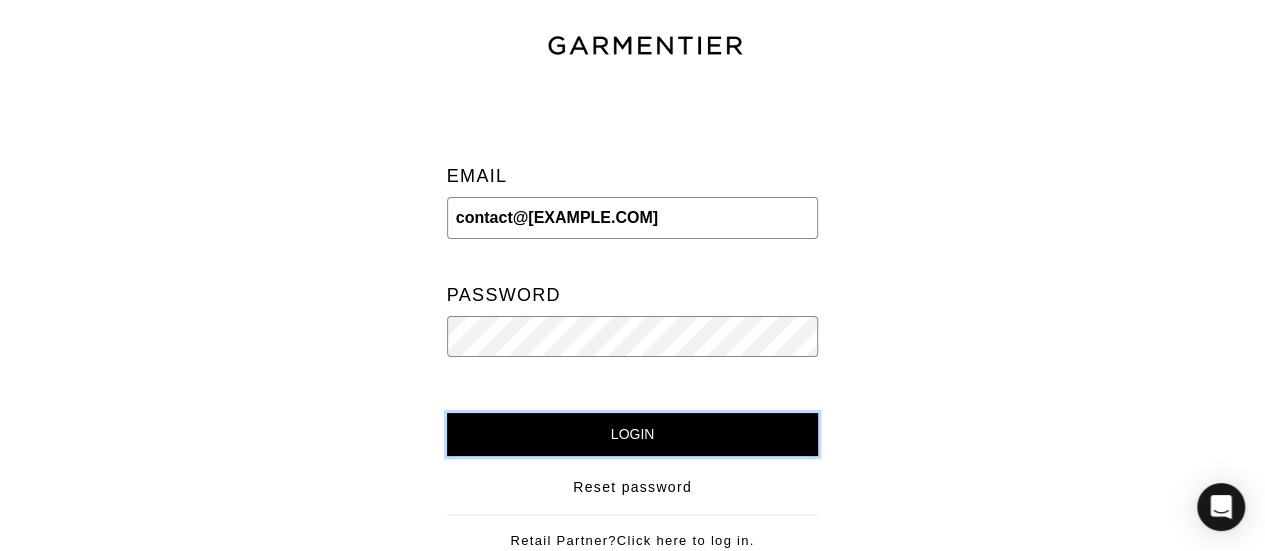 click on "Login" at bounding box center [633, 434] 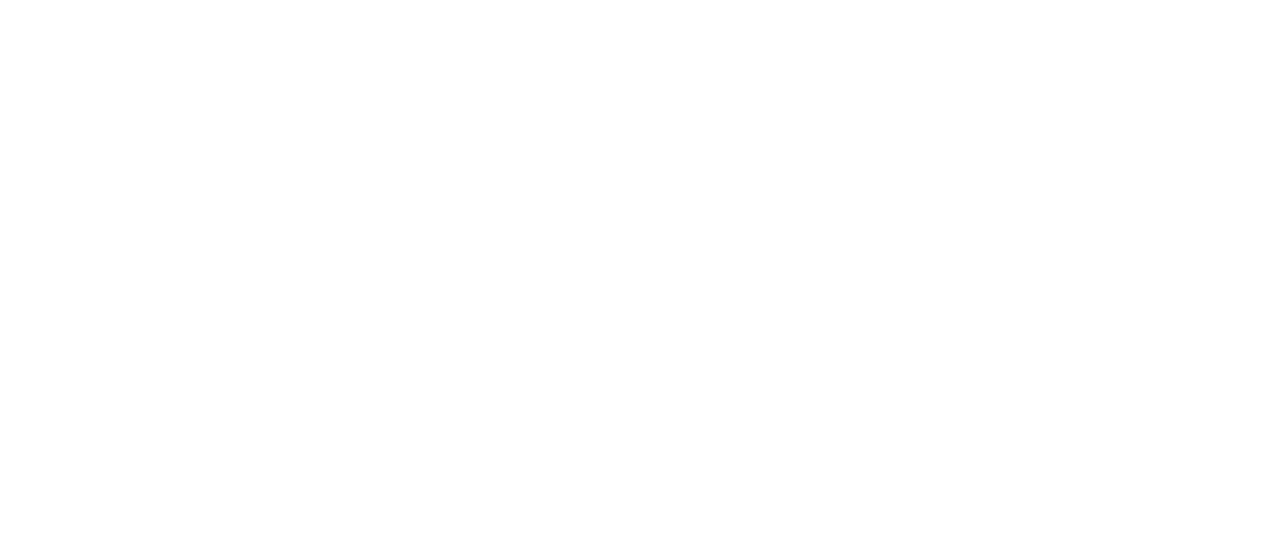 scroll, scrollTop: 0, scrollLeft: 0, axis: both 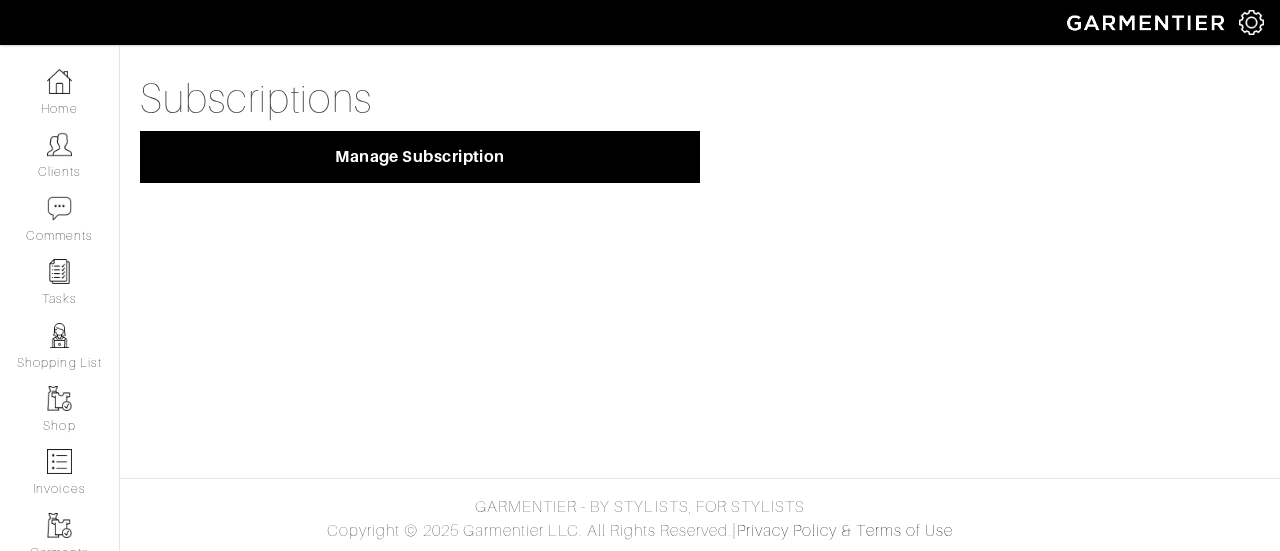 click on "Subscriptions" at bounding box center [700, 99] 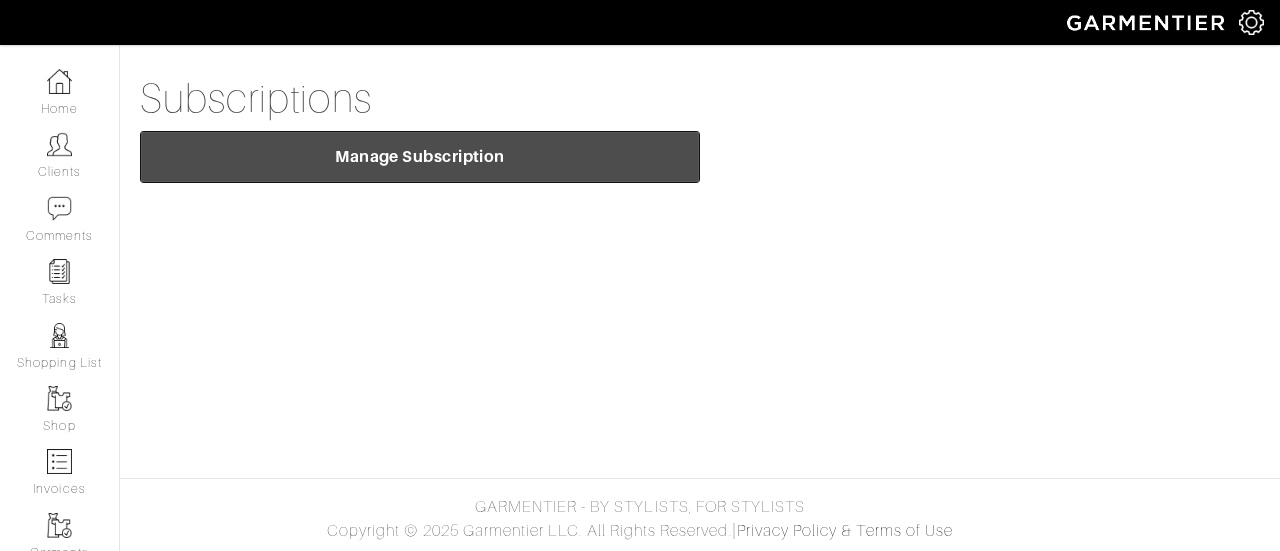 click on "Manage Subscription" at bounding box center (420, 157) 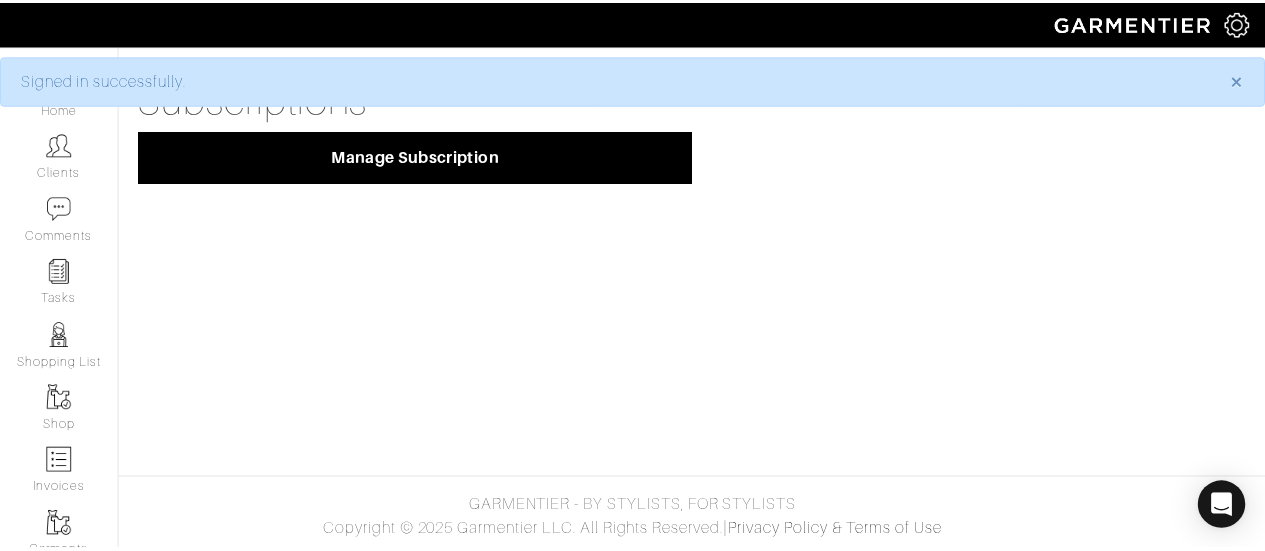scroll, scrollTop: 0, scrollLeft: 0, axis: both 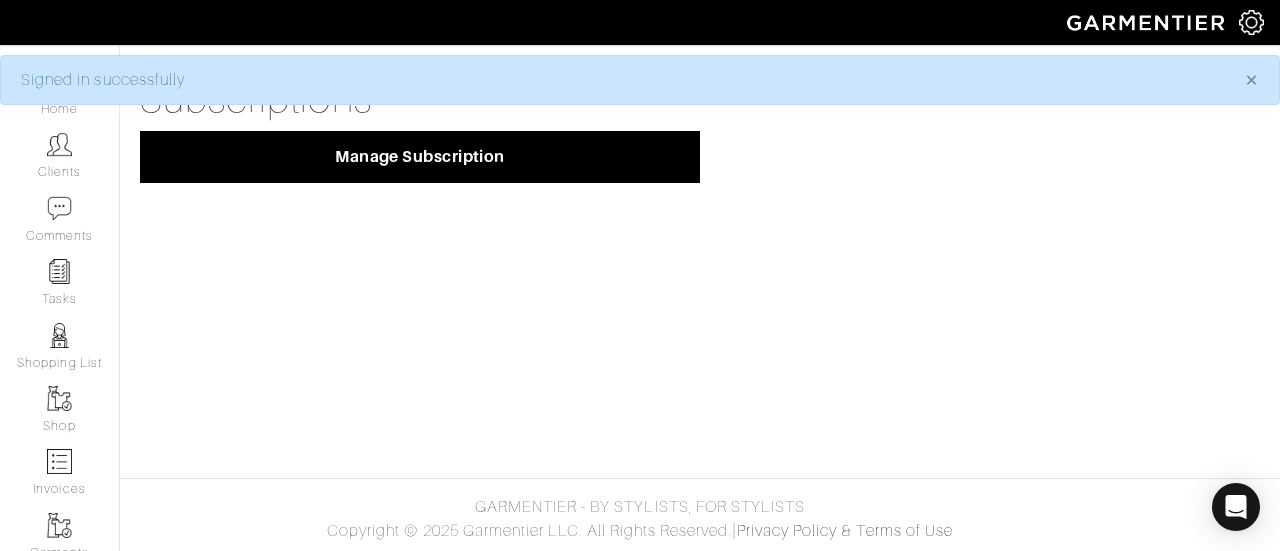 click at bounding box center (59, 144) 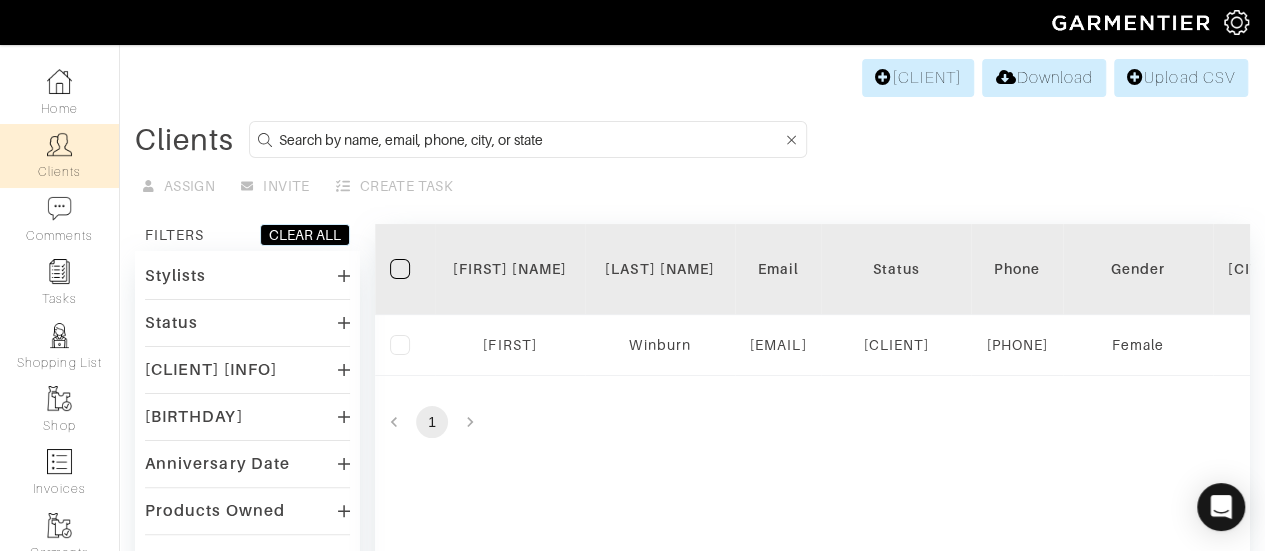 click at bounding box center (59, 81) 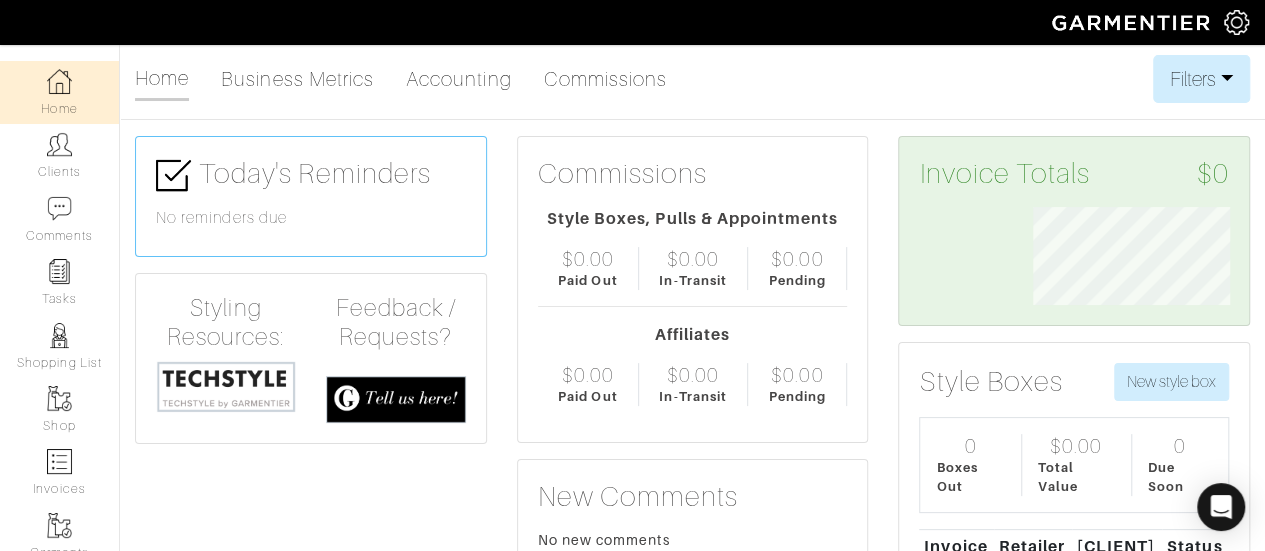 scroll, scrollTop: 999902, scrollLeft: 999773, axis: both 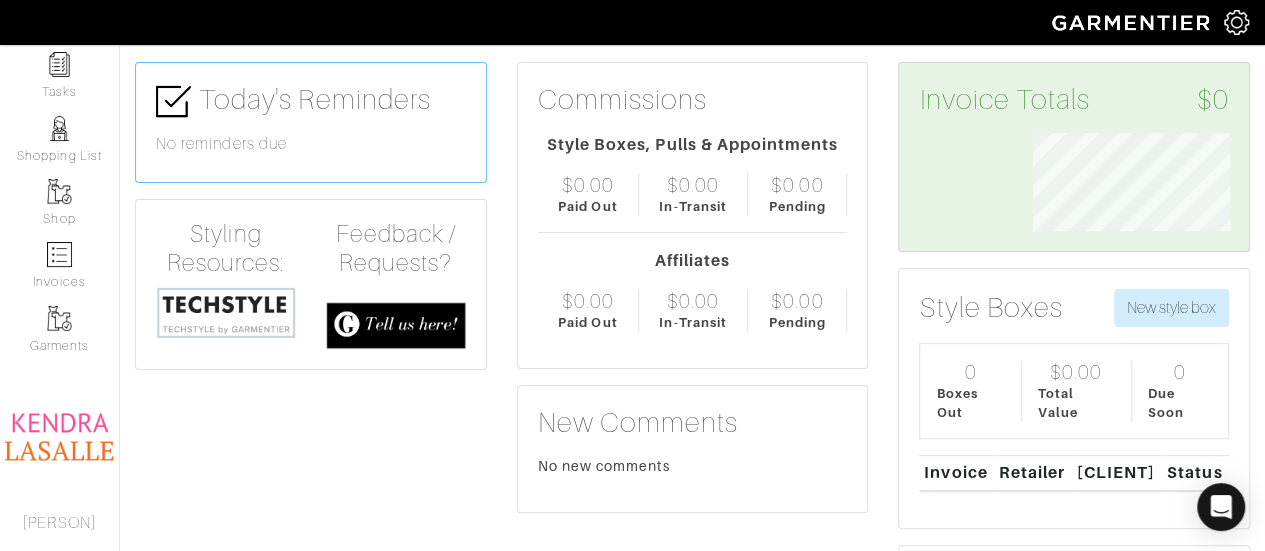 click at bounding box center [226, 313] 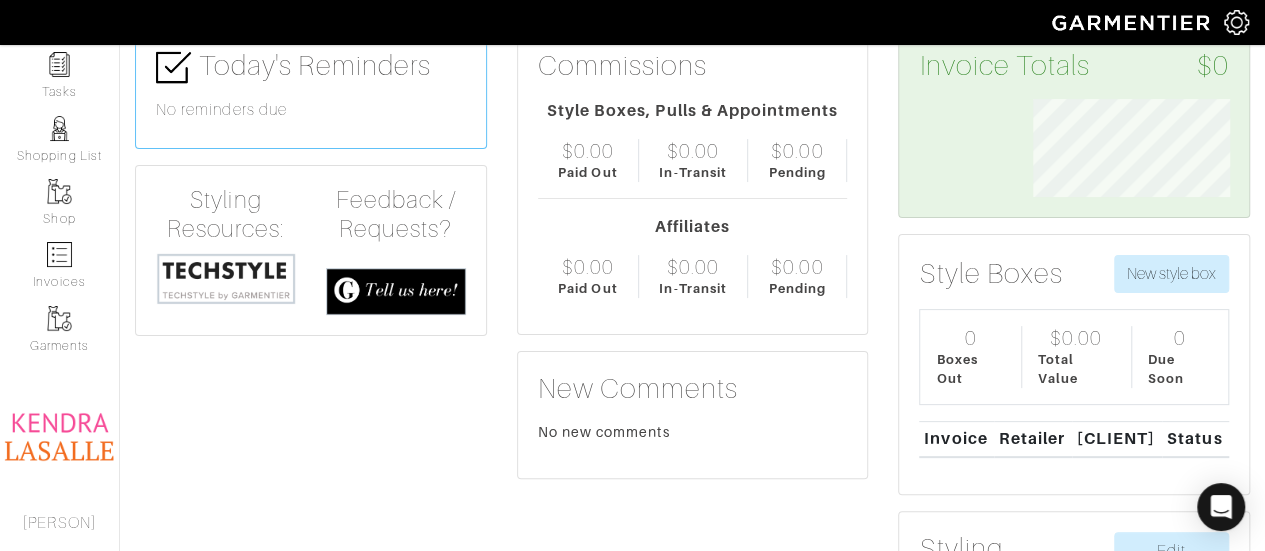 scroll, scrollTop: 0, scrollLeft: 0, axis: both 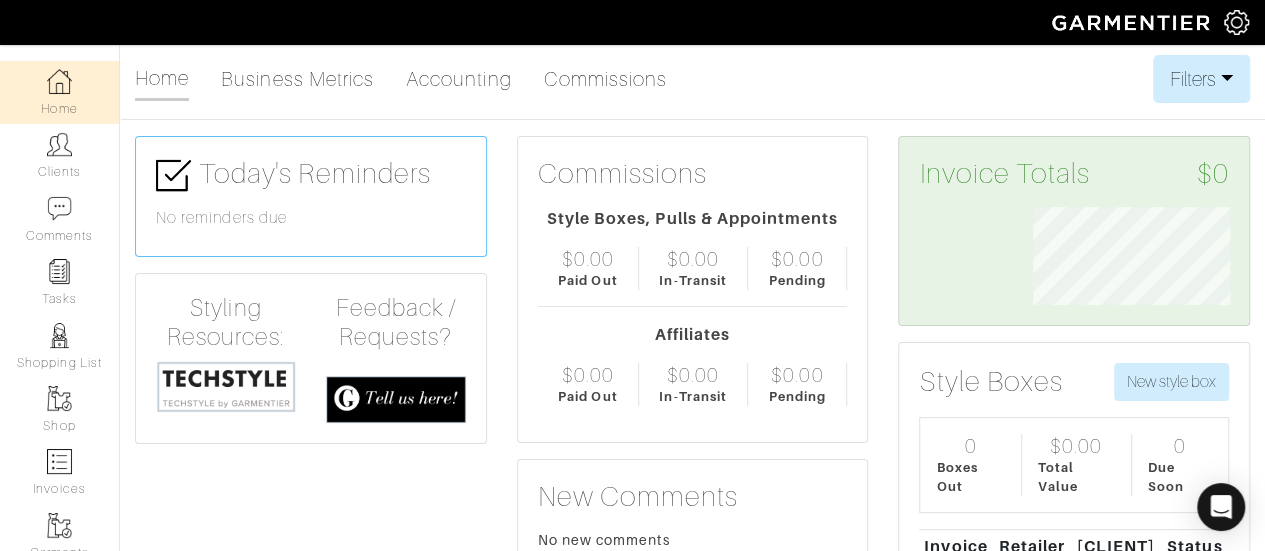 click on "Clients" at bounding box center [59, 155] 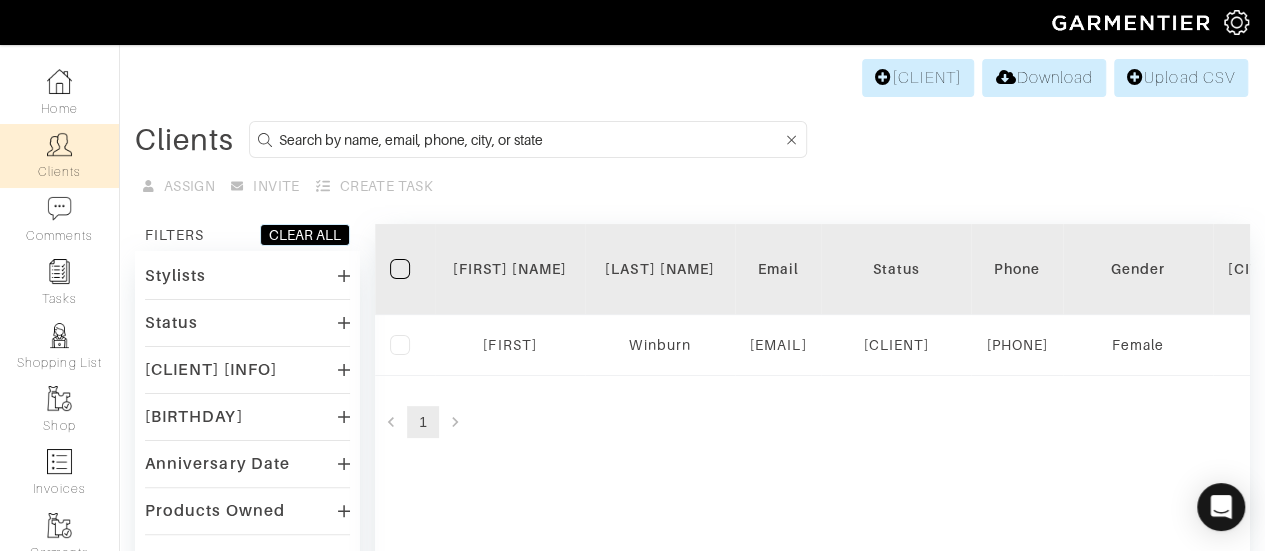 click at bounding box center (400, 345) 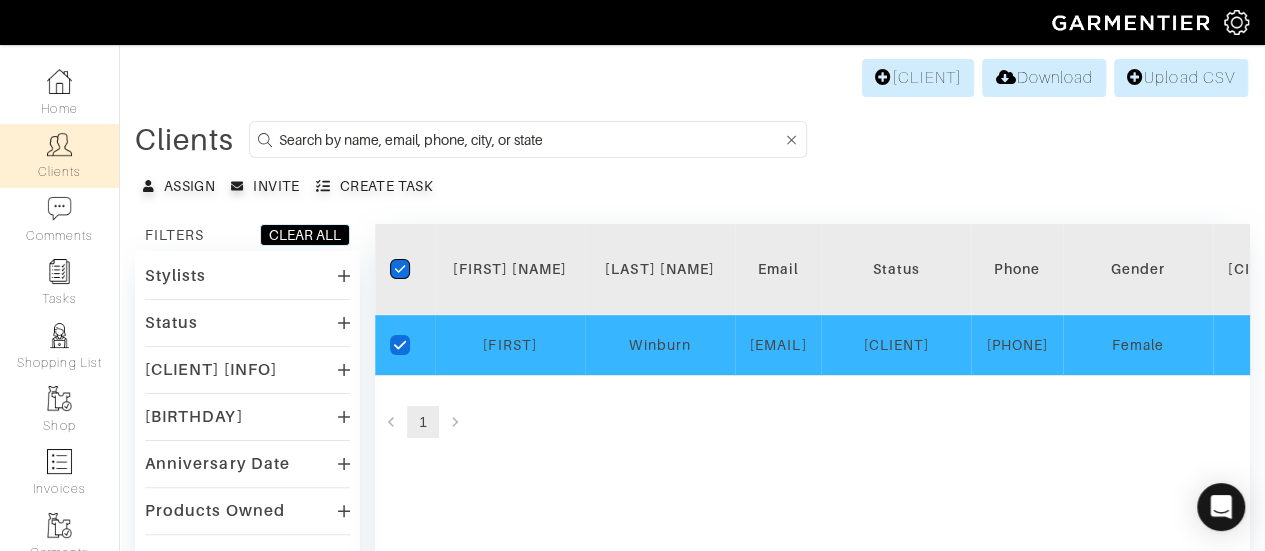 scroll, scrollTop: 0, scrollLeft: 2290, axis: horizontal 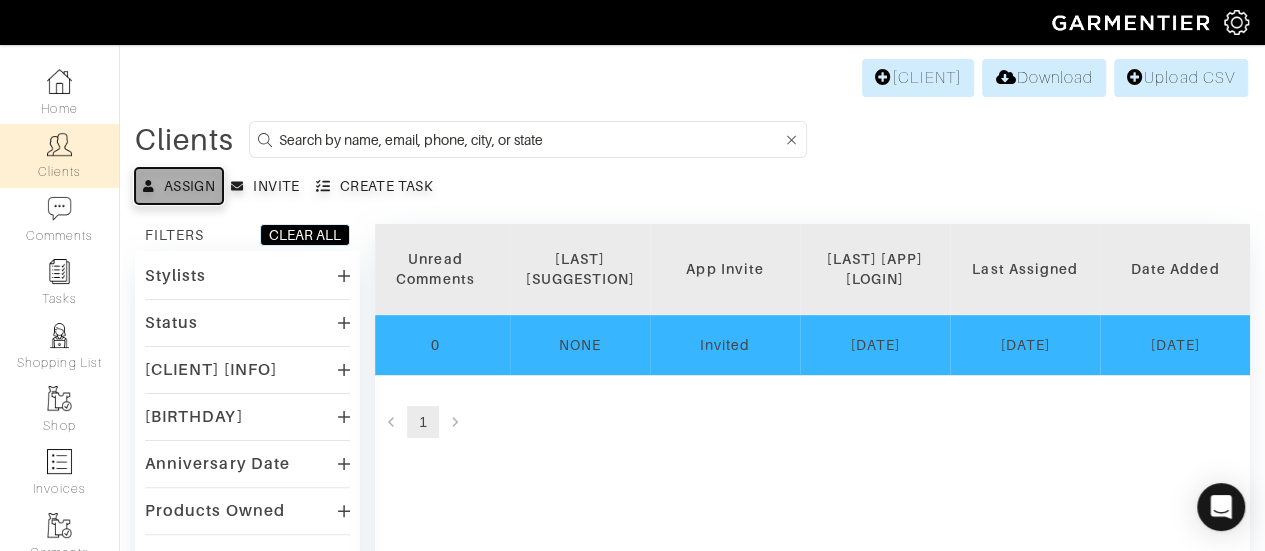 click on "Assign" at bounding box center (189, 186) 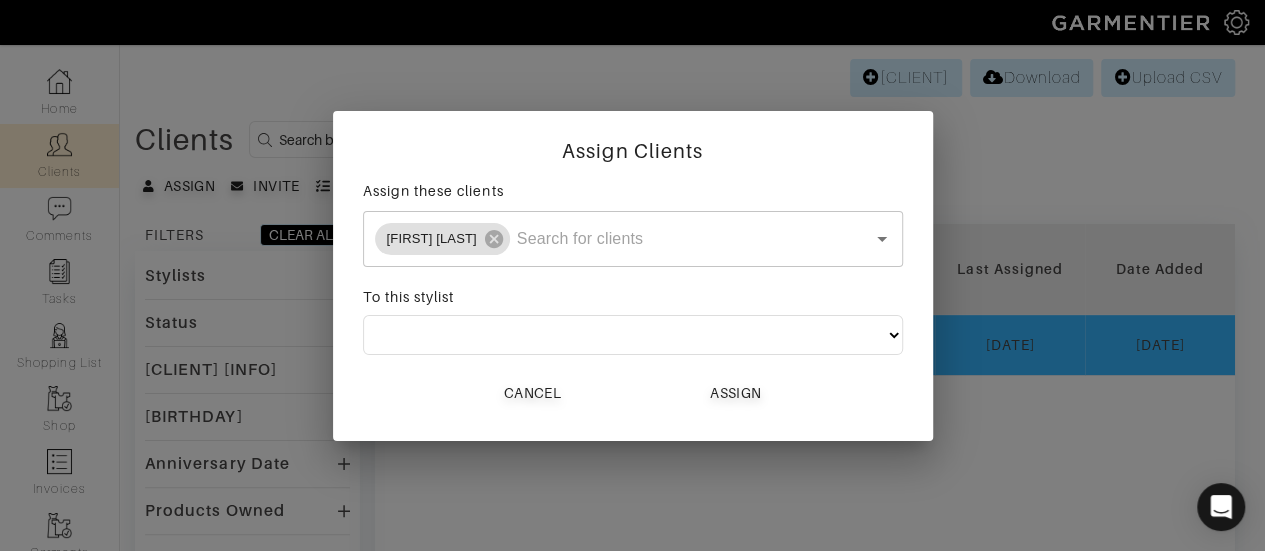 click at bounding box center [633, 335] 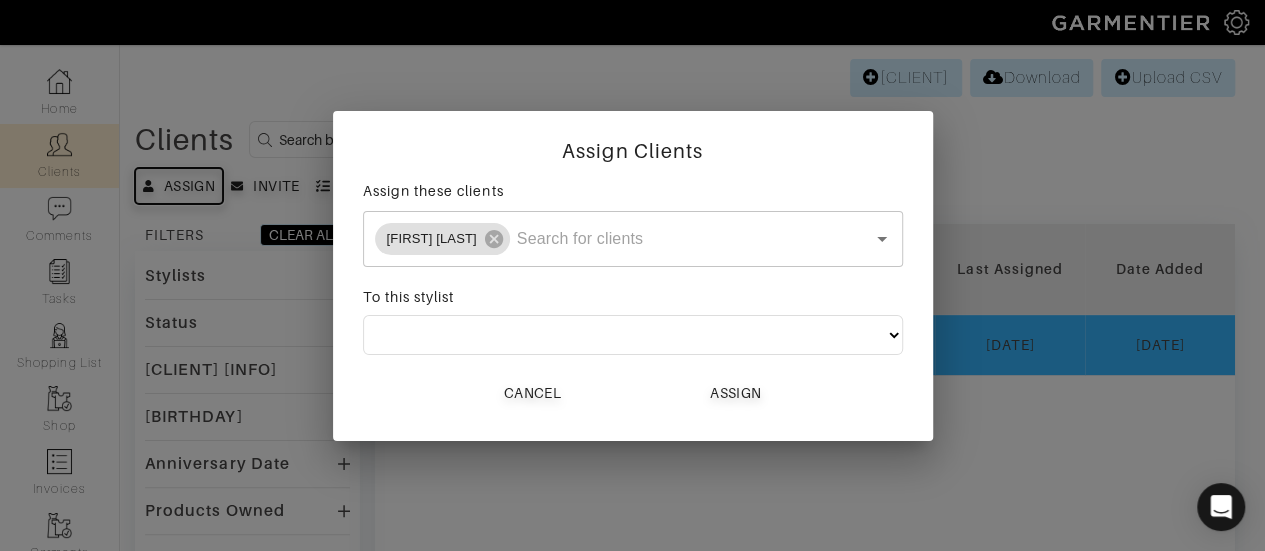 click on "Assign Clients Assign these clients [FIRST] [LAST] ​ To this stylist Cancel Assign" at bounding box center [632, 275] 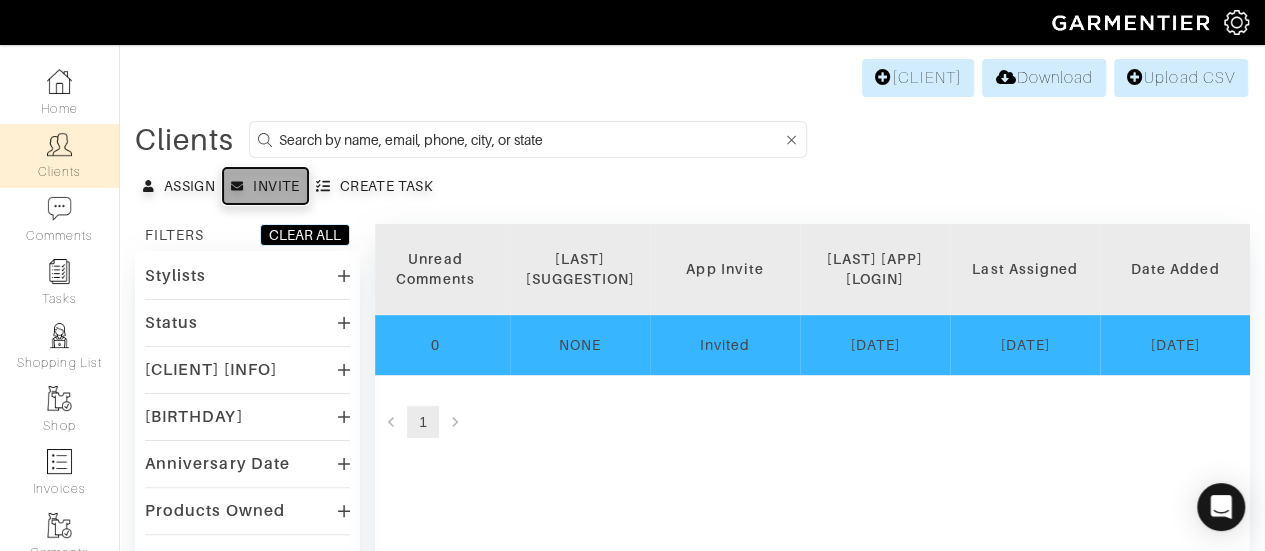 click on "Invite" at bounding box center [276, 186] 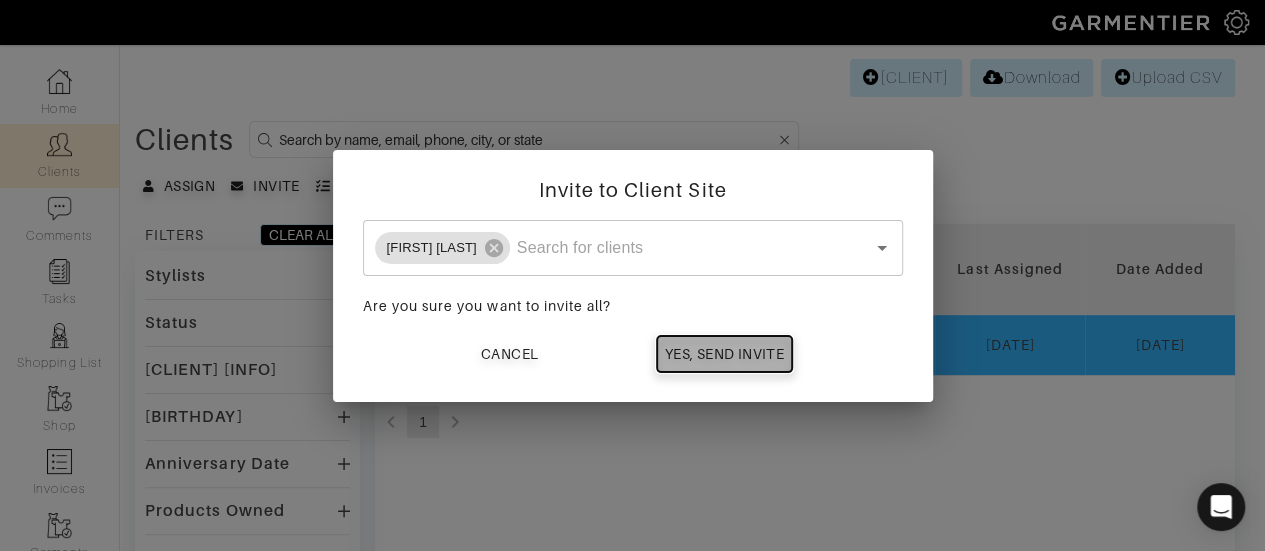 click on "Yes, send invite" at bounding box center [724, 354] 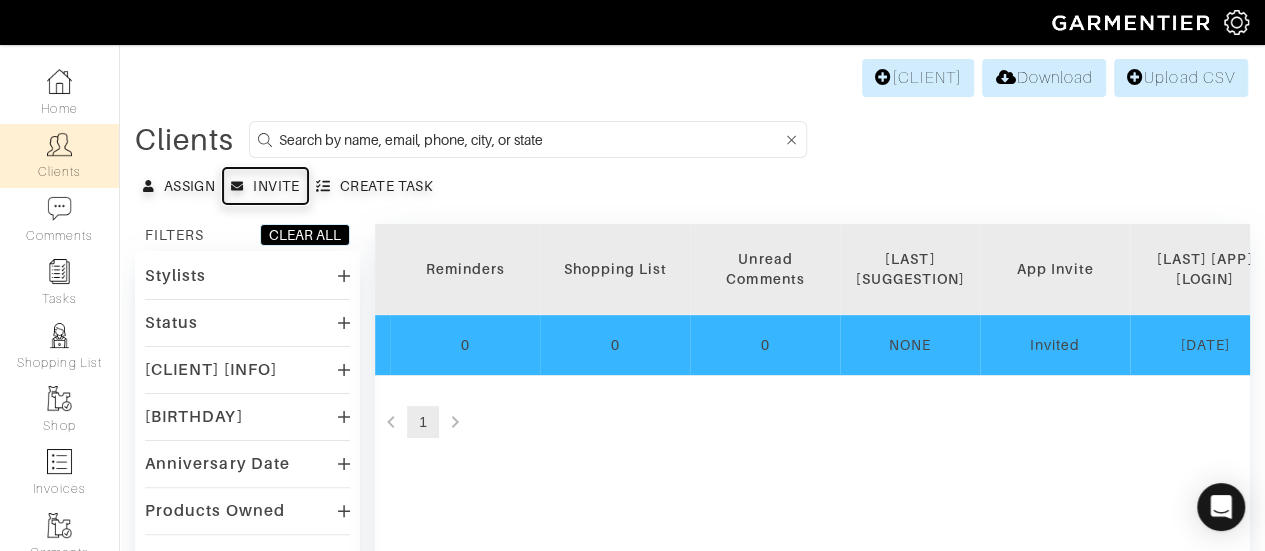 scroll, scrollTop: 0, scrollLeft: 1926, axis: horizontal 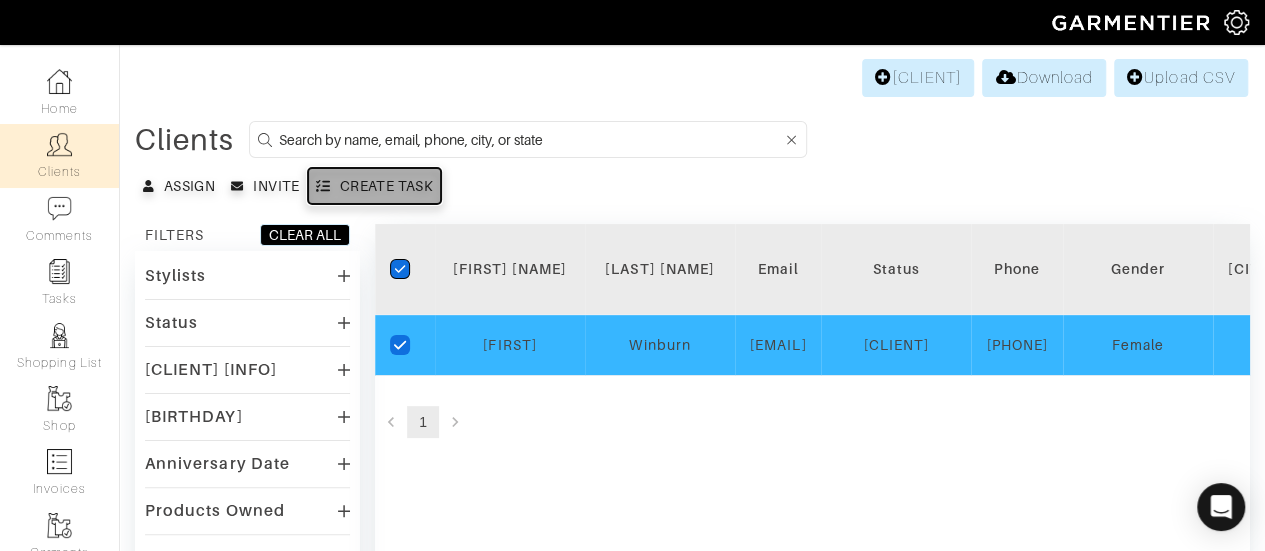 click on "Create Task" at bounding box center (386, 186) 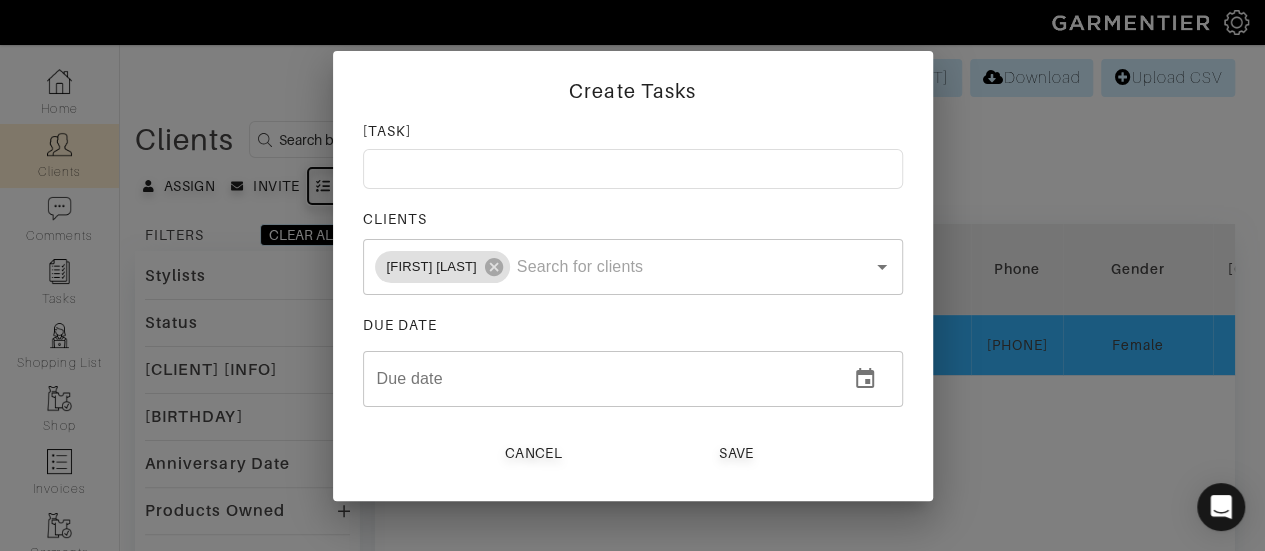 click on "Create Tasks TASK CLIENTS [FIRST] [LAST] ​ DUE DATE Due date Due date Cancel Save" at bounding box center [632, 275] 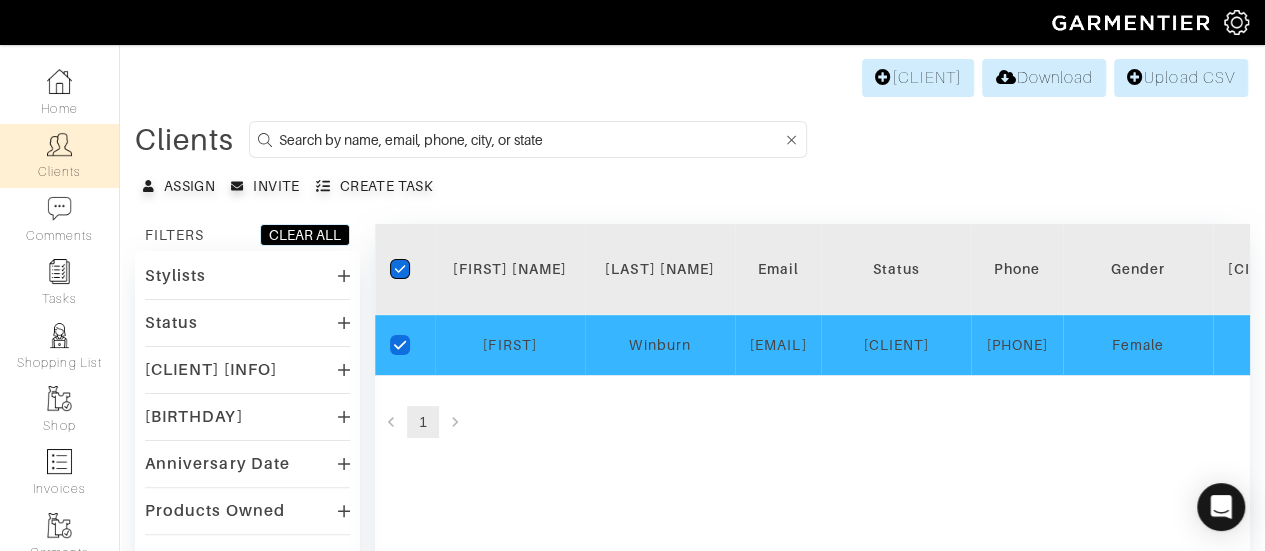 click 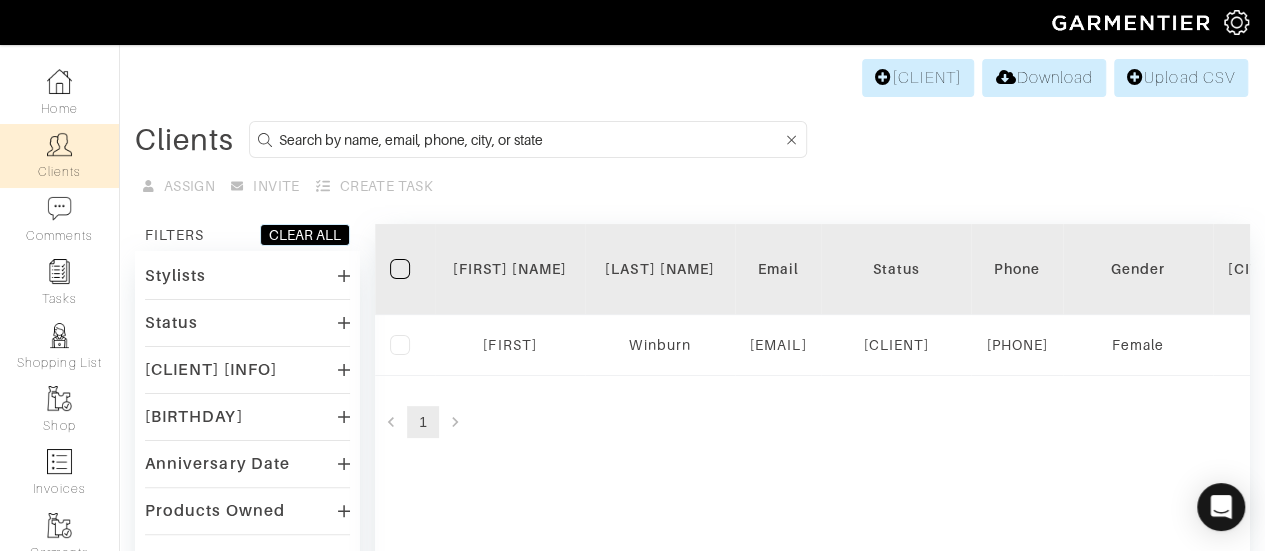 click on "Home" at bounding box center (59, 92) 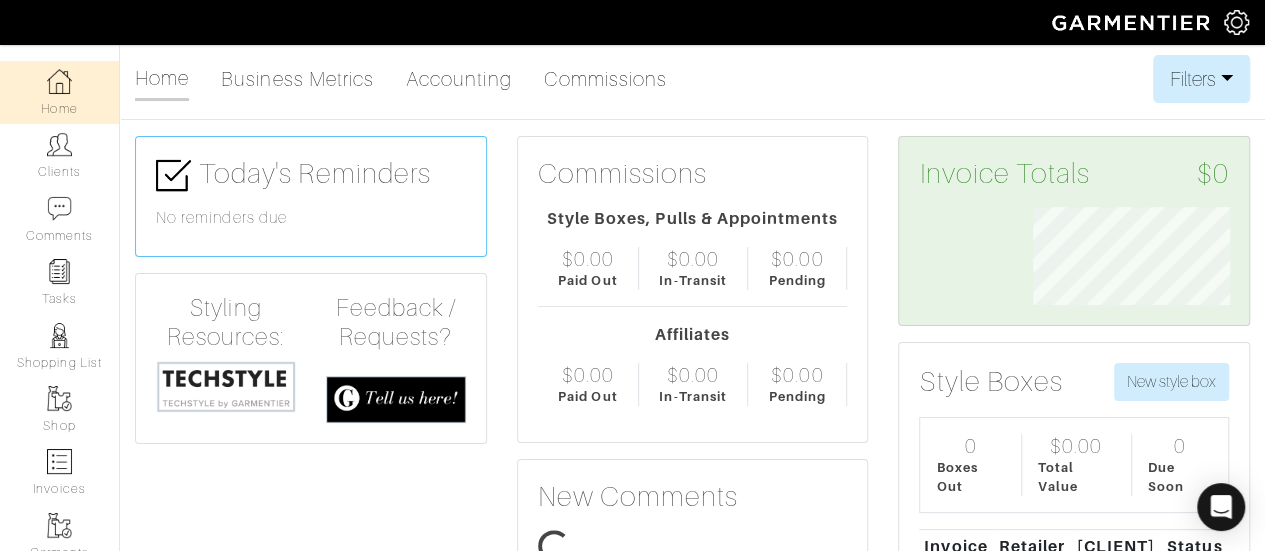 scroll, scrollTop: 999902, scrollLeft: 999773, axis: both 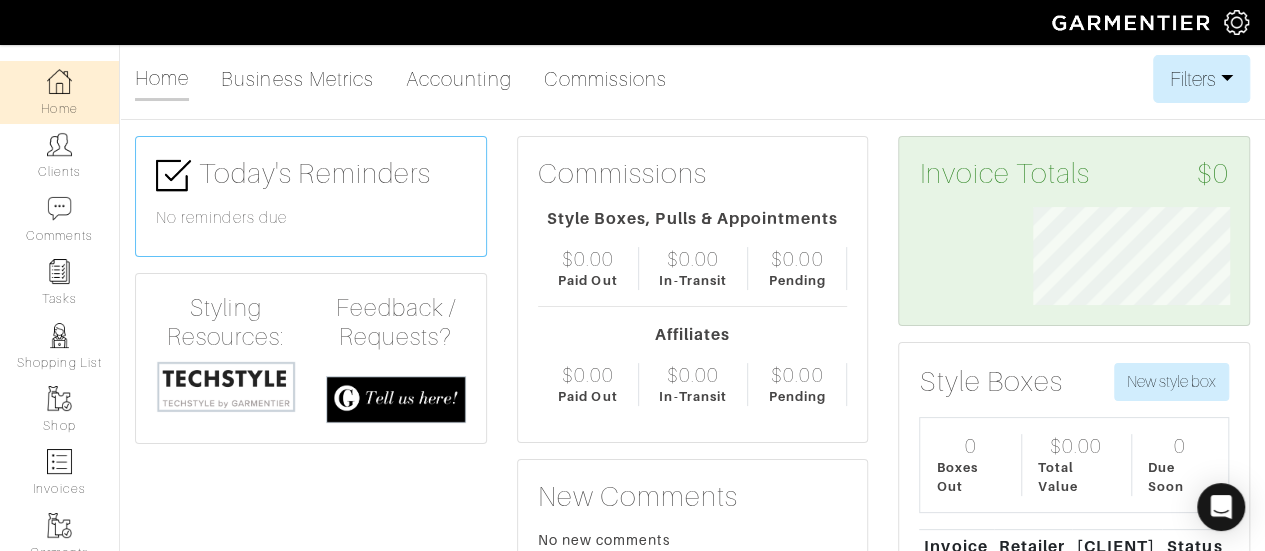 click at bounding box center [173, 175] 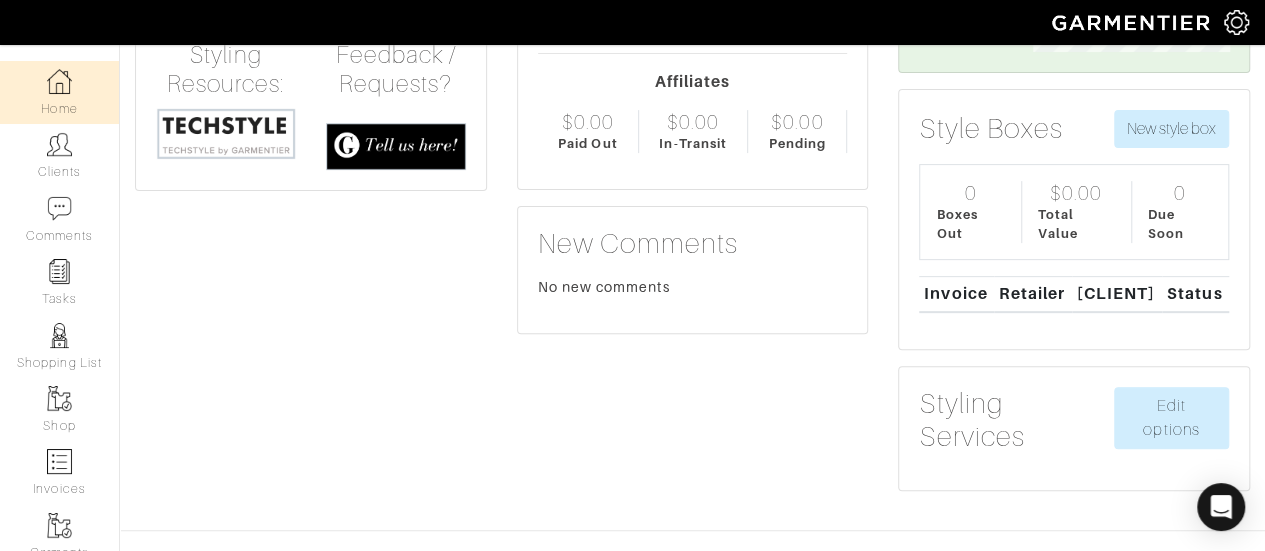 scroll, scrollTop: 270, scrollLeft: 0, axis: vertical 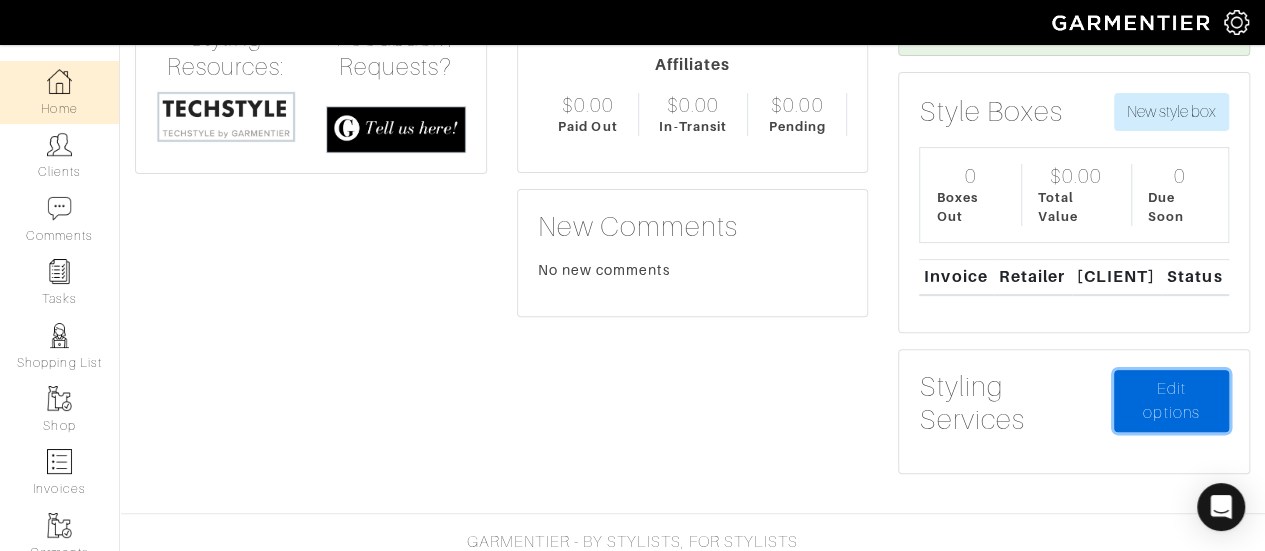 click on "Edit options" at bounding box center [1171, 401] 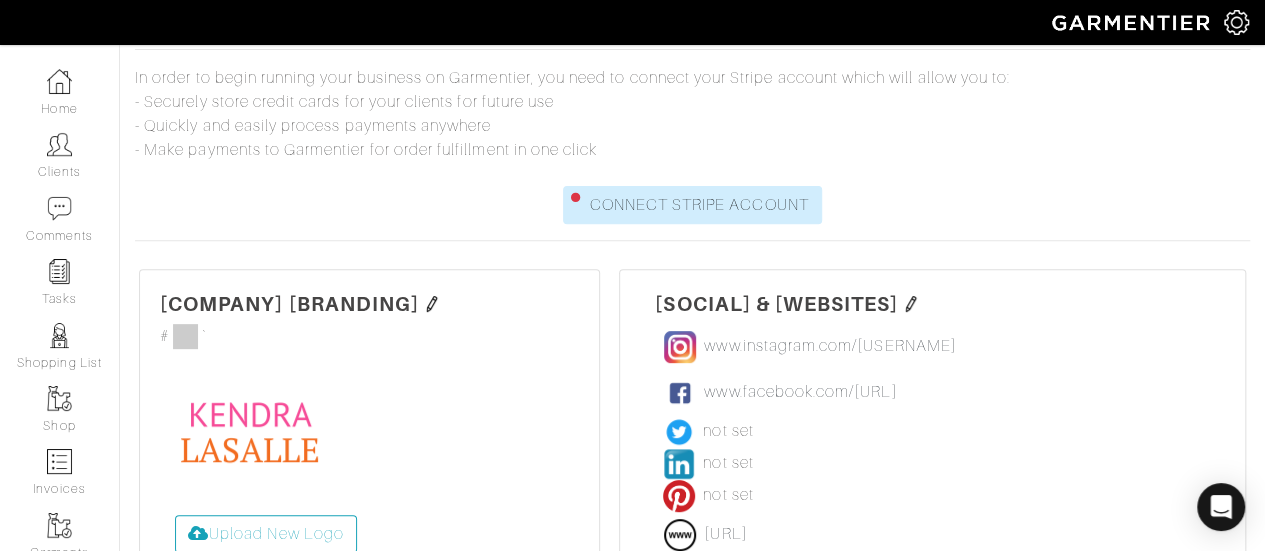 scroll, scrollTop: 0, scrollLeft: 0, axis: both 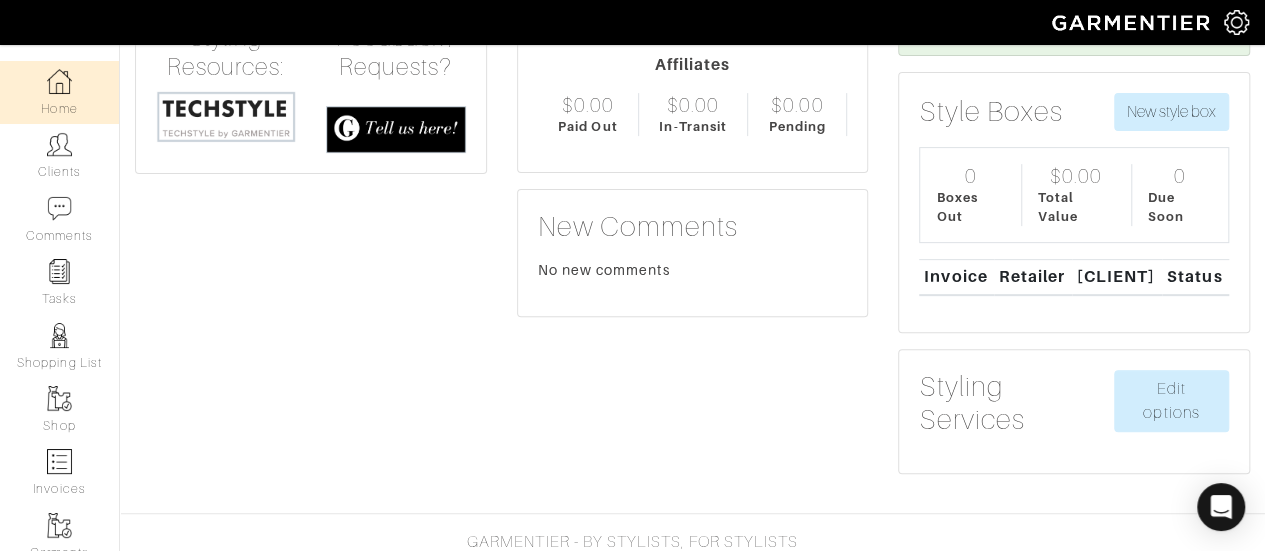 click on "Shopping List" at bounding box center (59, 346) 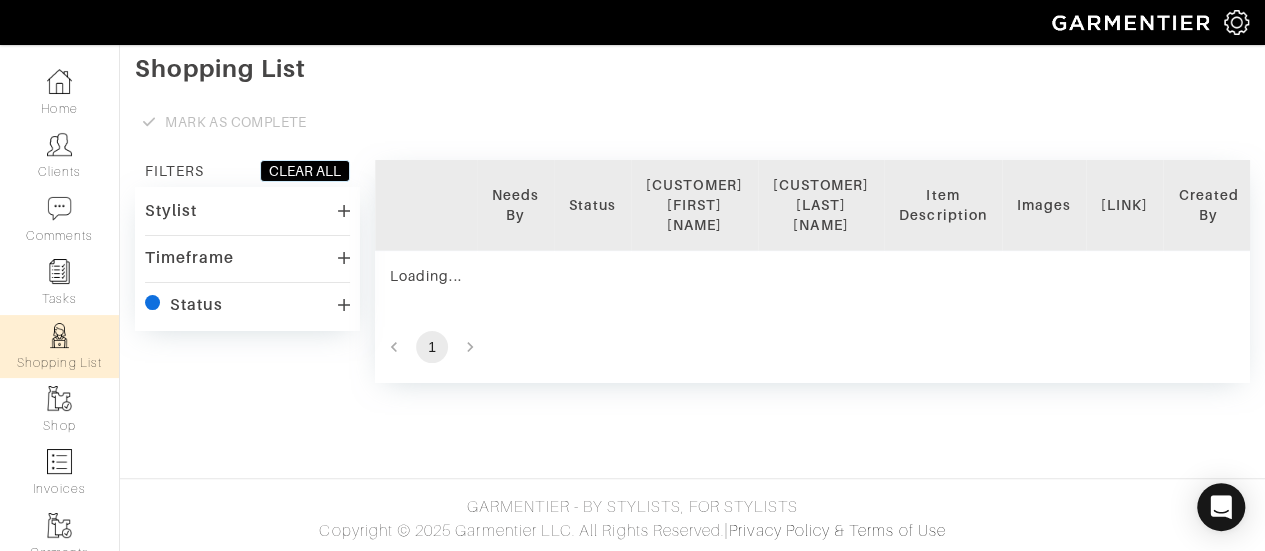 scroll, scrollTop: 0, scrollLeft: 0, axis: both 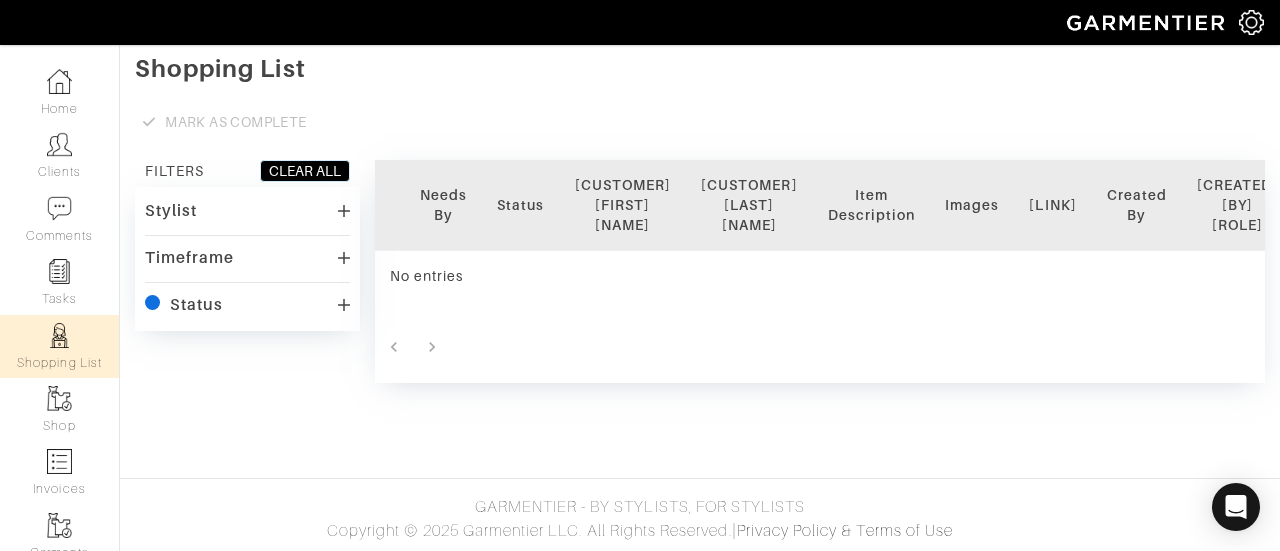 click on "Shop" at bounding box center (59, 409) 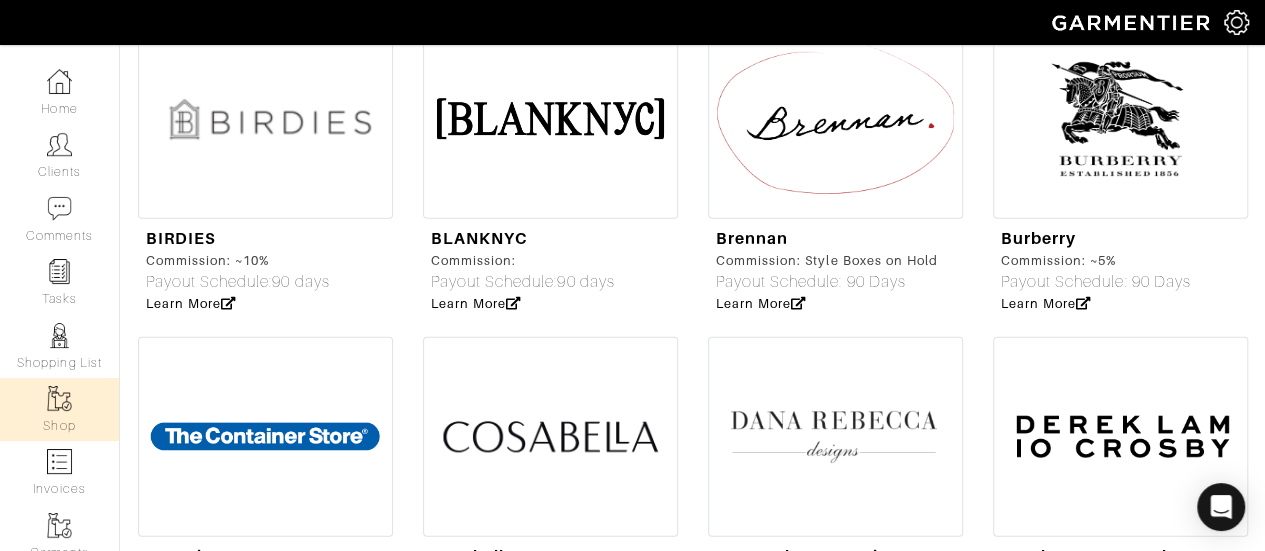 scroll, scrollTop: 3530, scrollLeft: 0, axis: vertical 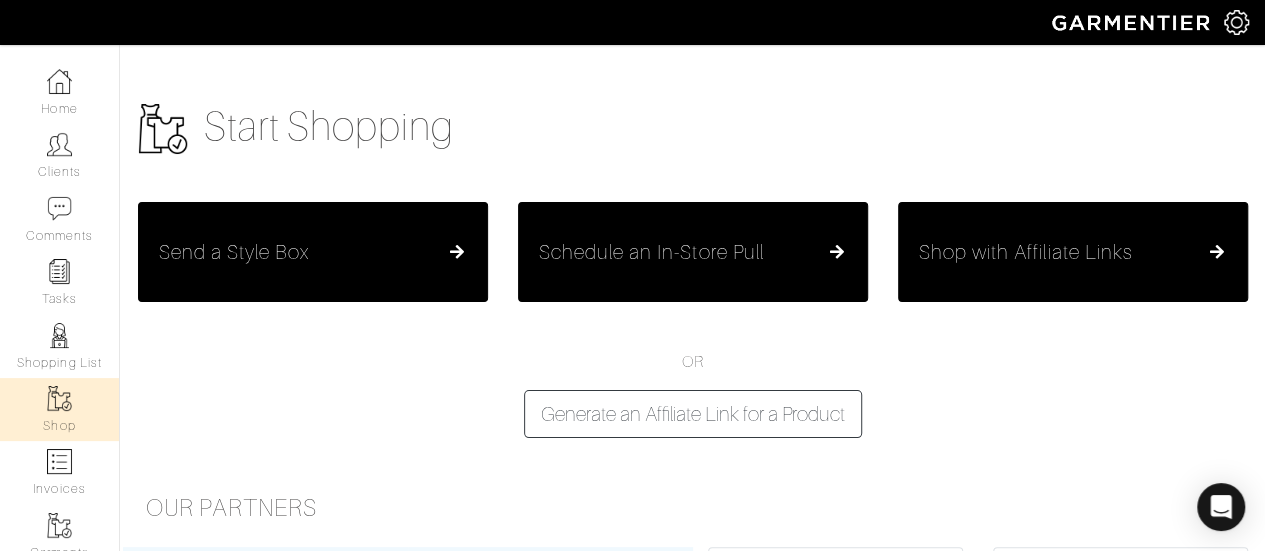 click on "Home" at bounding box center (59, 92) 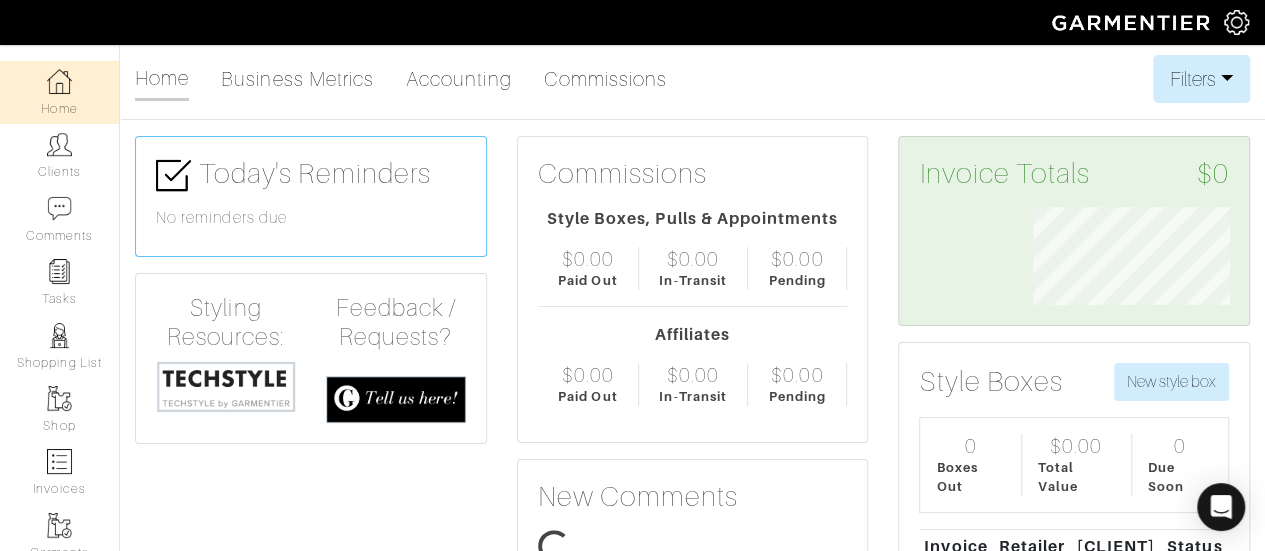 scroll, scrollTop: 999902, scrollLeft: 999773, axis: both 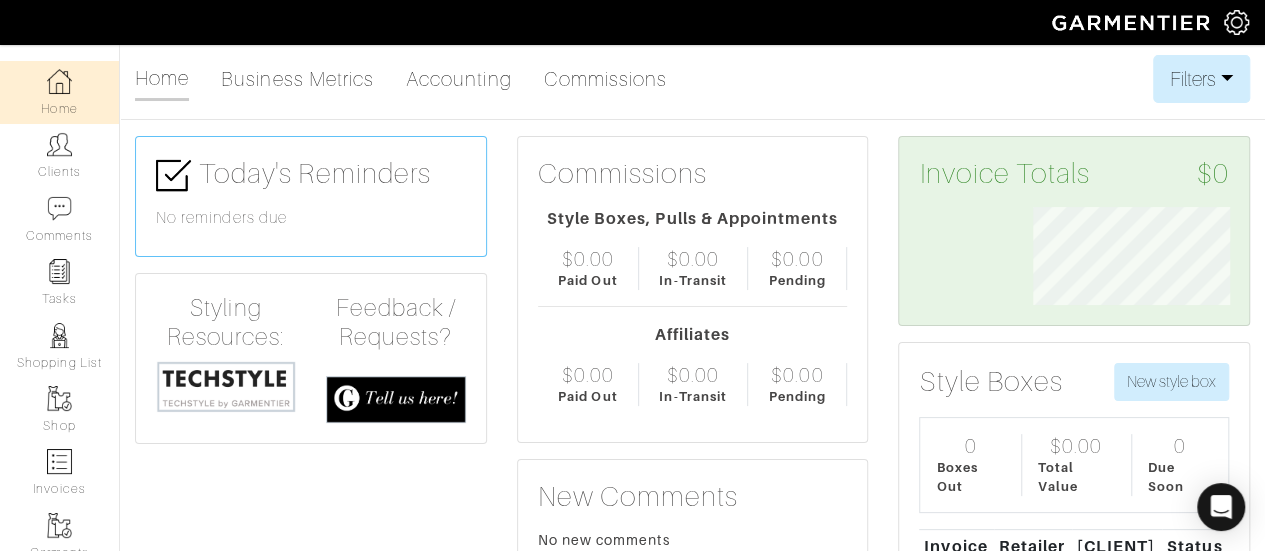 click at bounding box center (226, 387) 